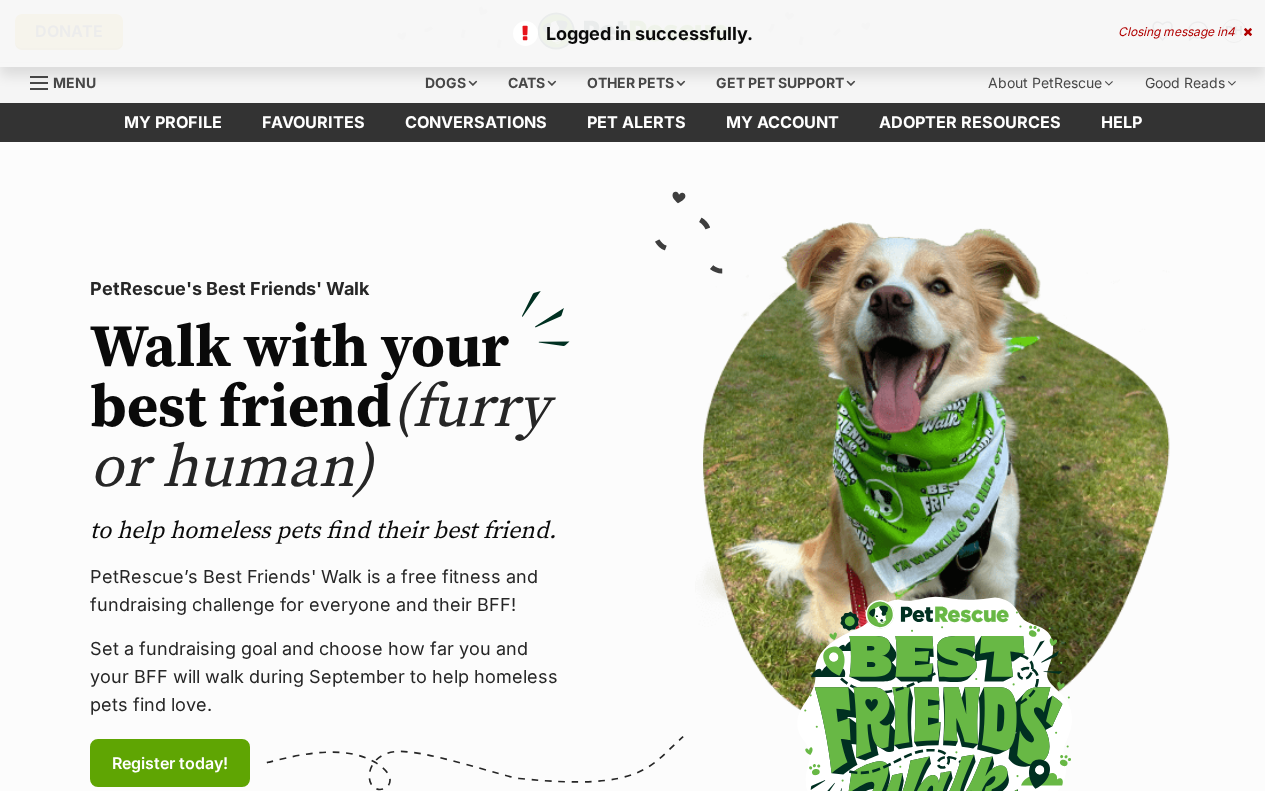 scroll, scrollTop: 0, scrollLeft: 0, axis: both 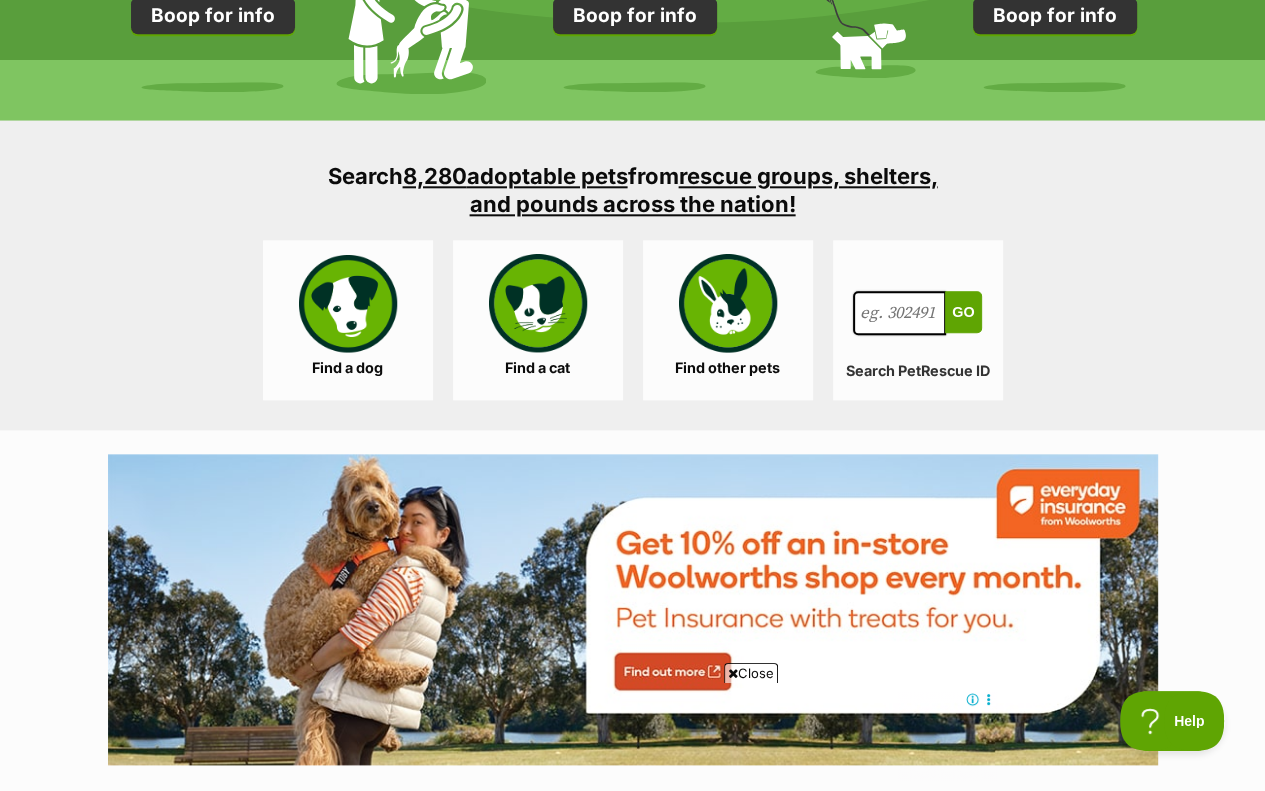 click on "Find a dog" at bounding box center (348, 320) 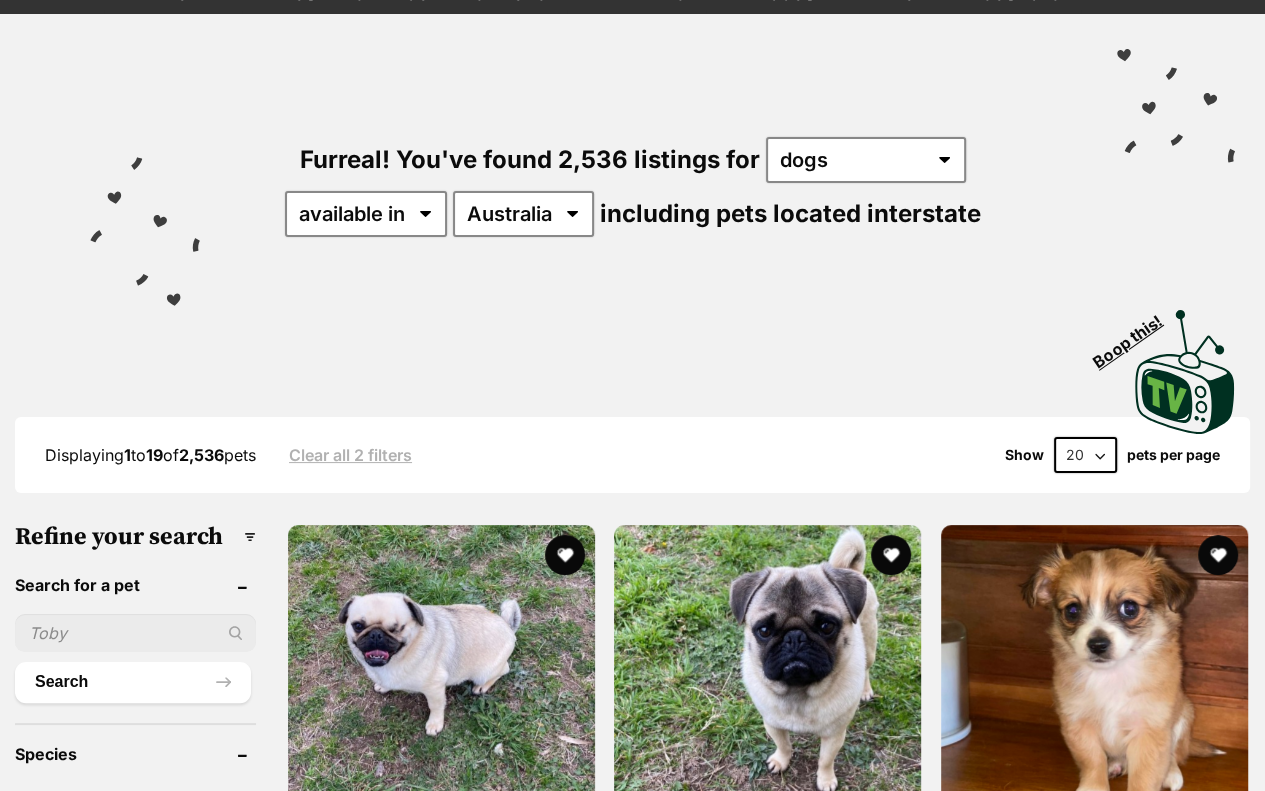 scroll, scrollTop: 0, scrollLeft: 0, axis: both 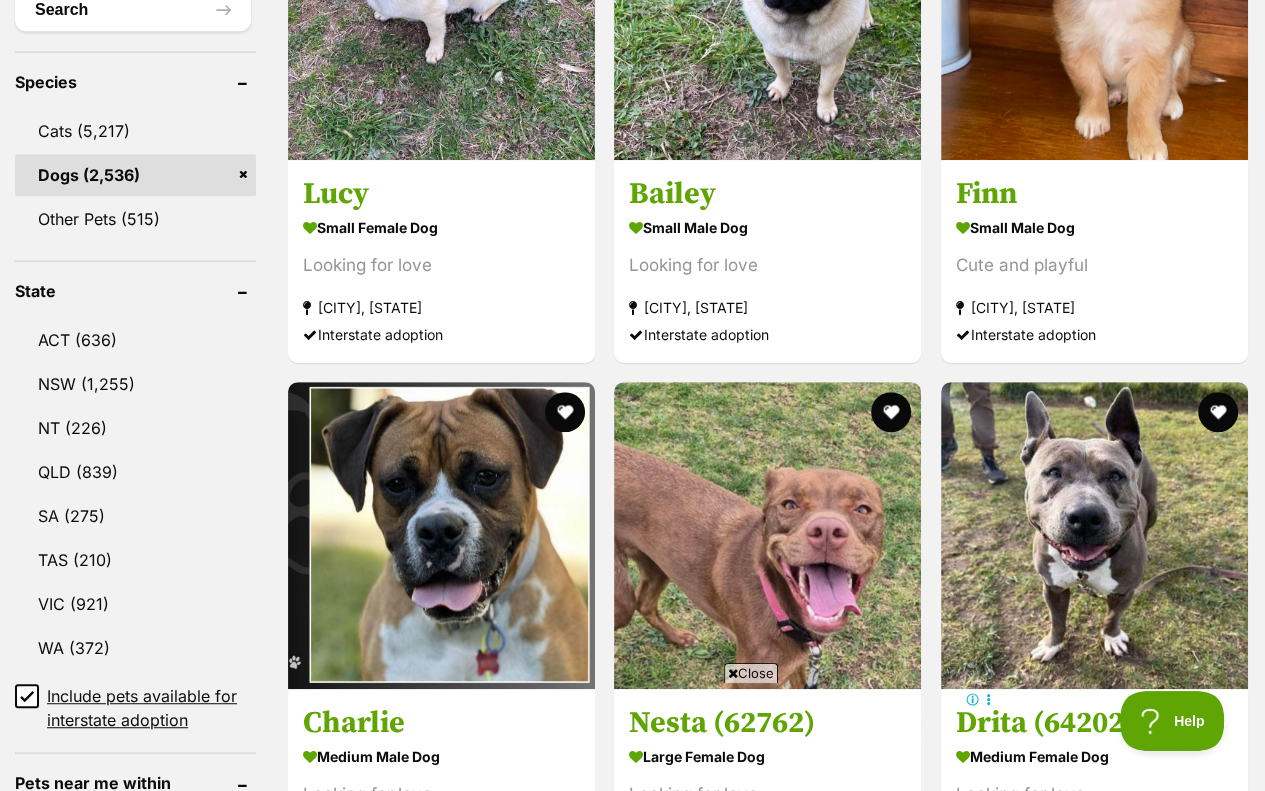 click on "TAS (210)" at bounding box center [135, 560] 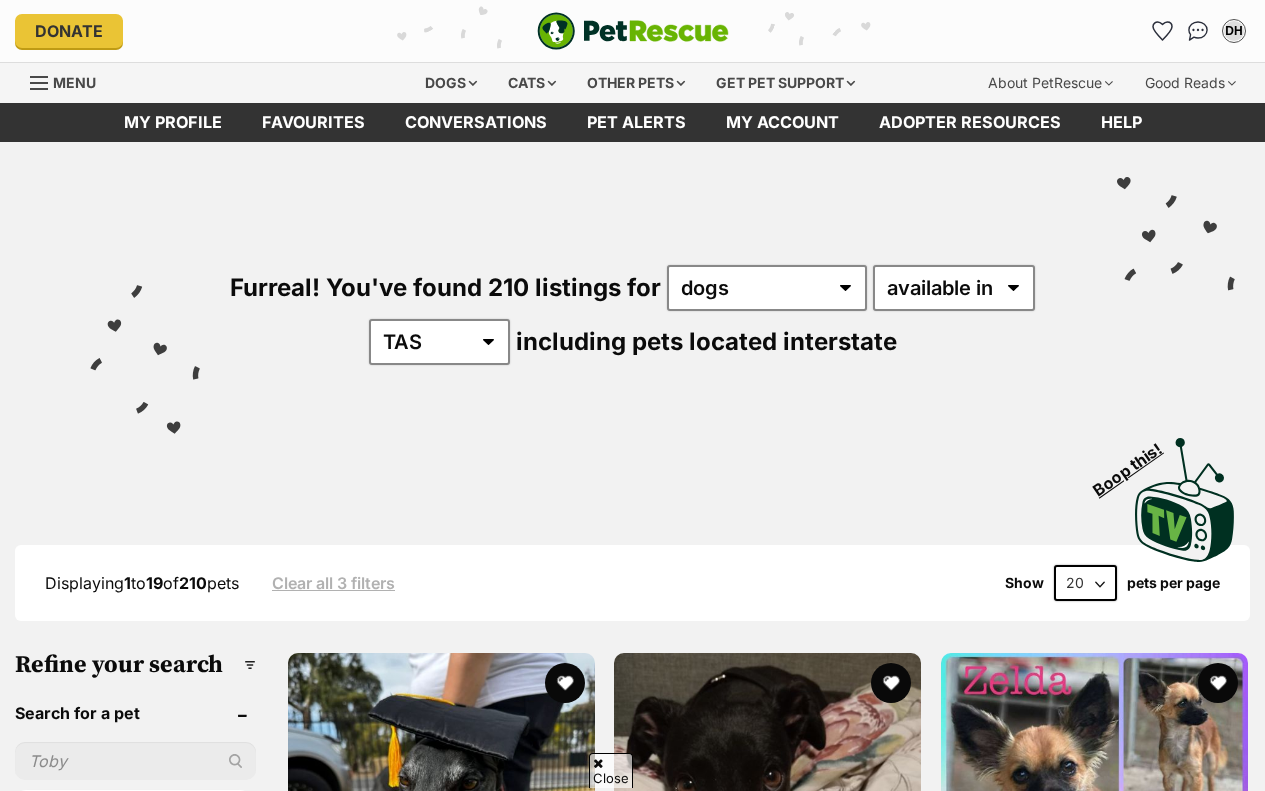 scroll, scrollTop: 500, scrollLeft: 0, axis: vertical 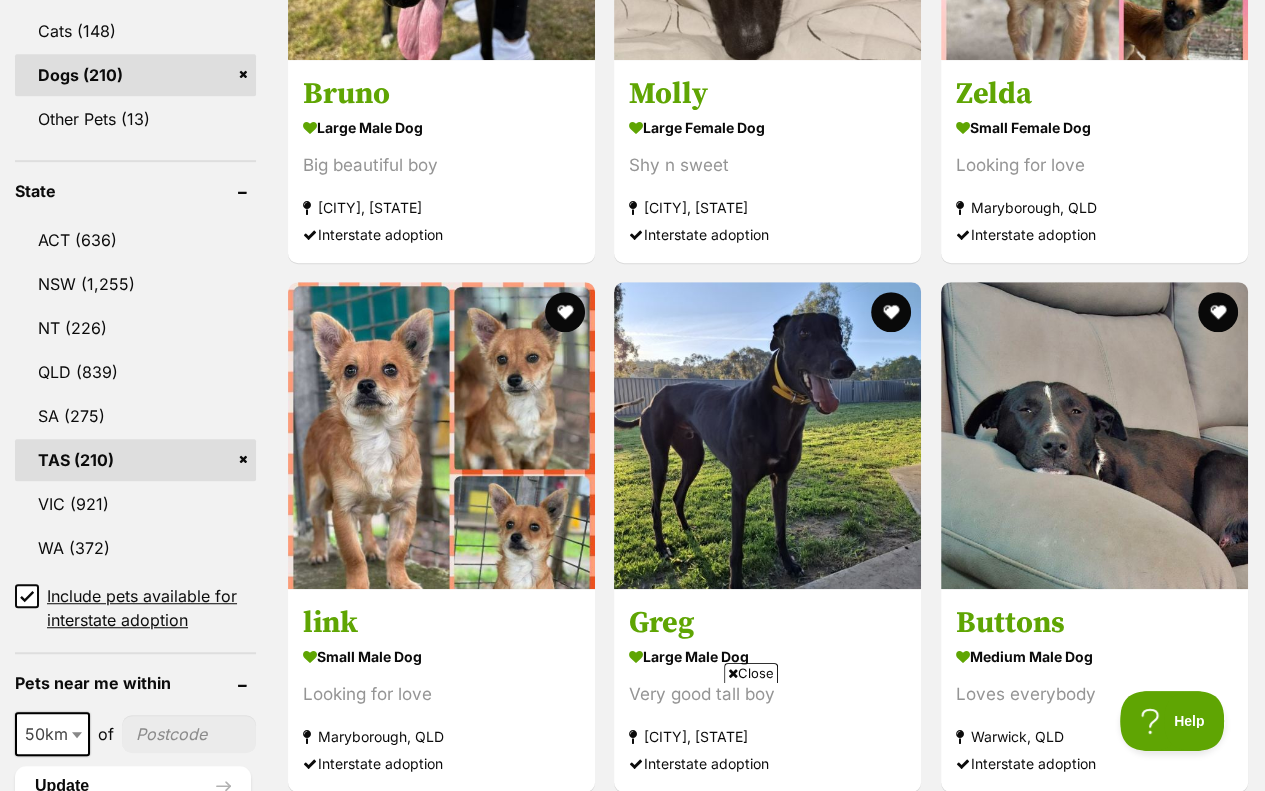 click on "VIC (921)" at bounding box center (135, 504) 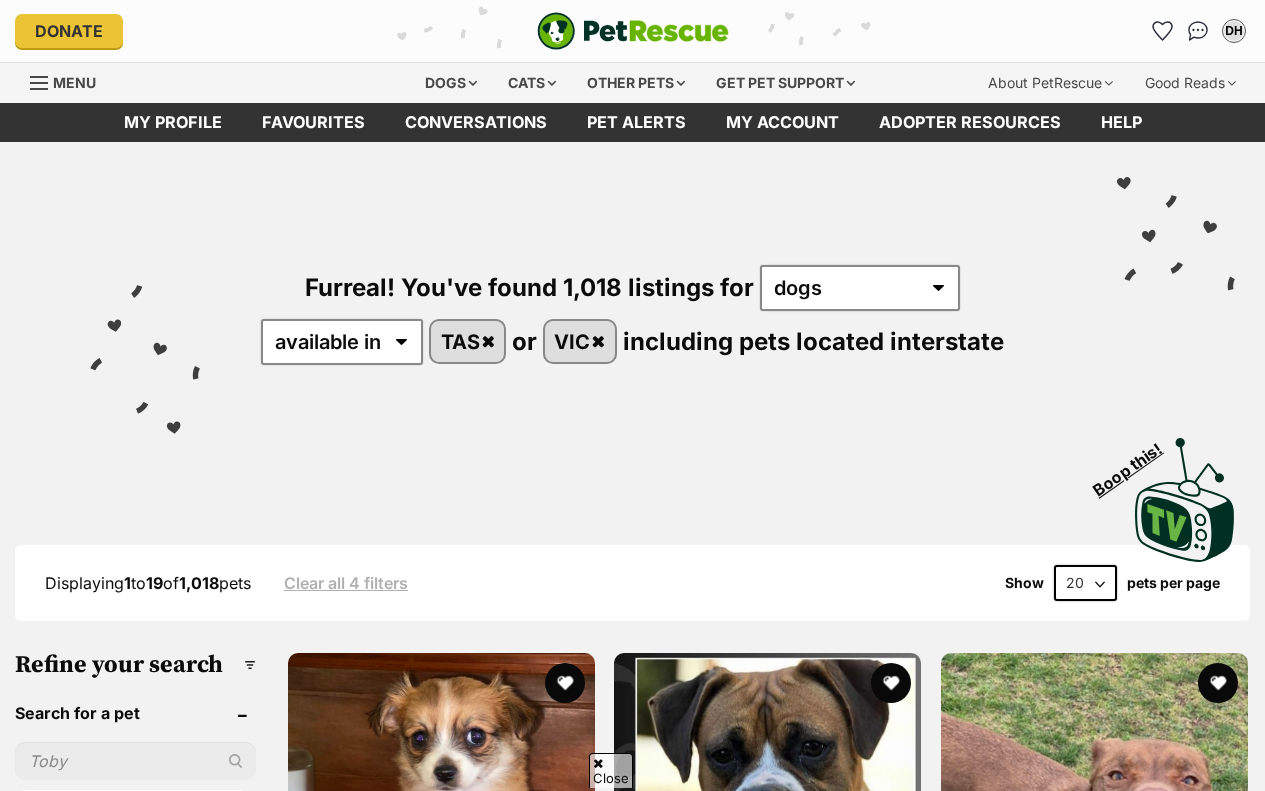 scroll, scrollTop: 800, scrollLeft: 0, axis: vertical 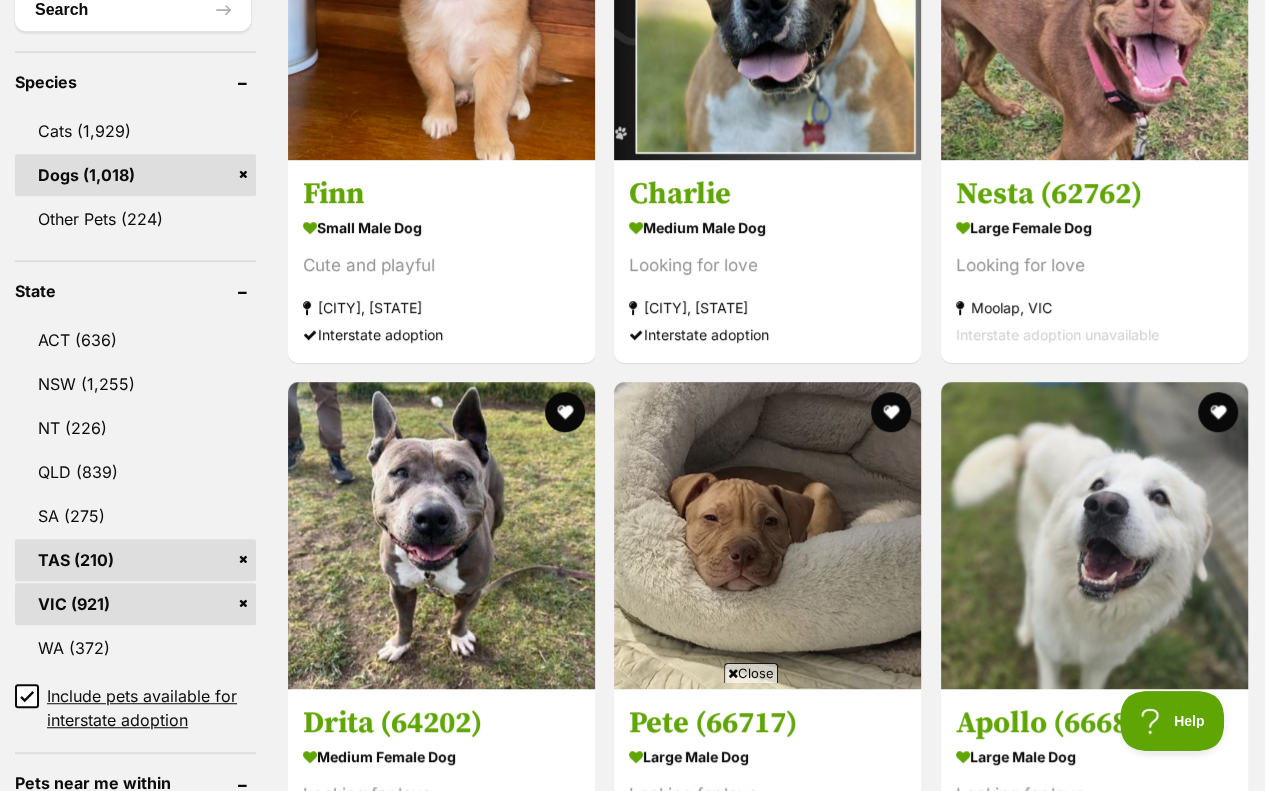 click on "TAS (210)" at bounding box center (135, 560) 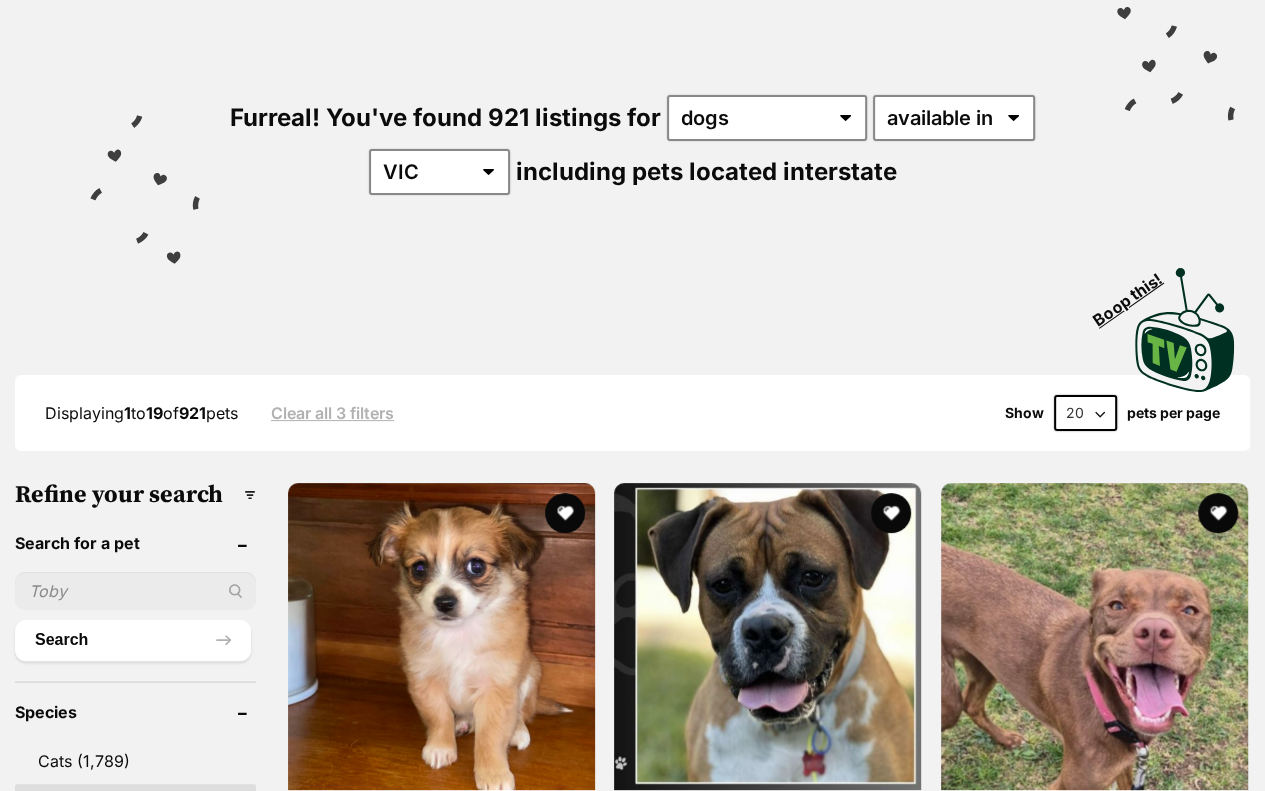 scroll, scrollTop: 400, scrollLeft: 0, axis: vertical 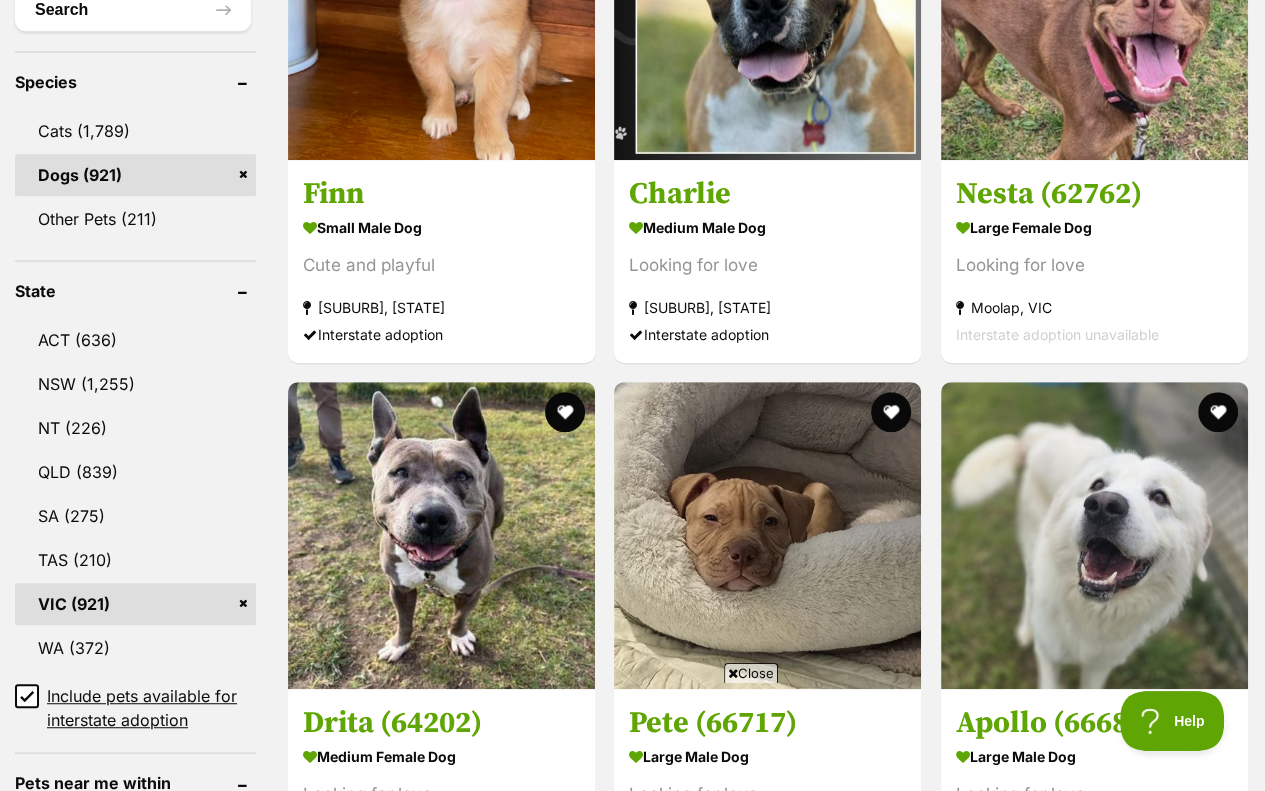 click 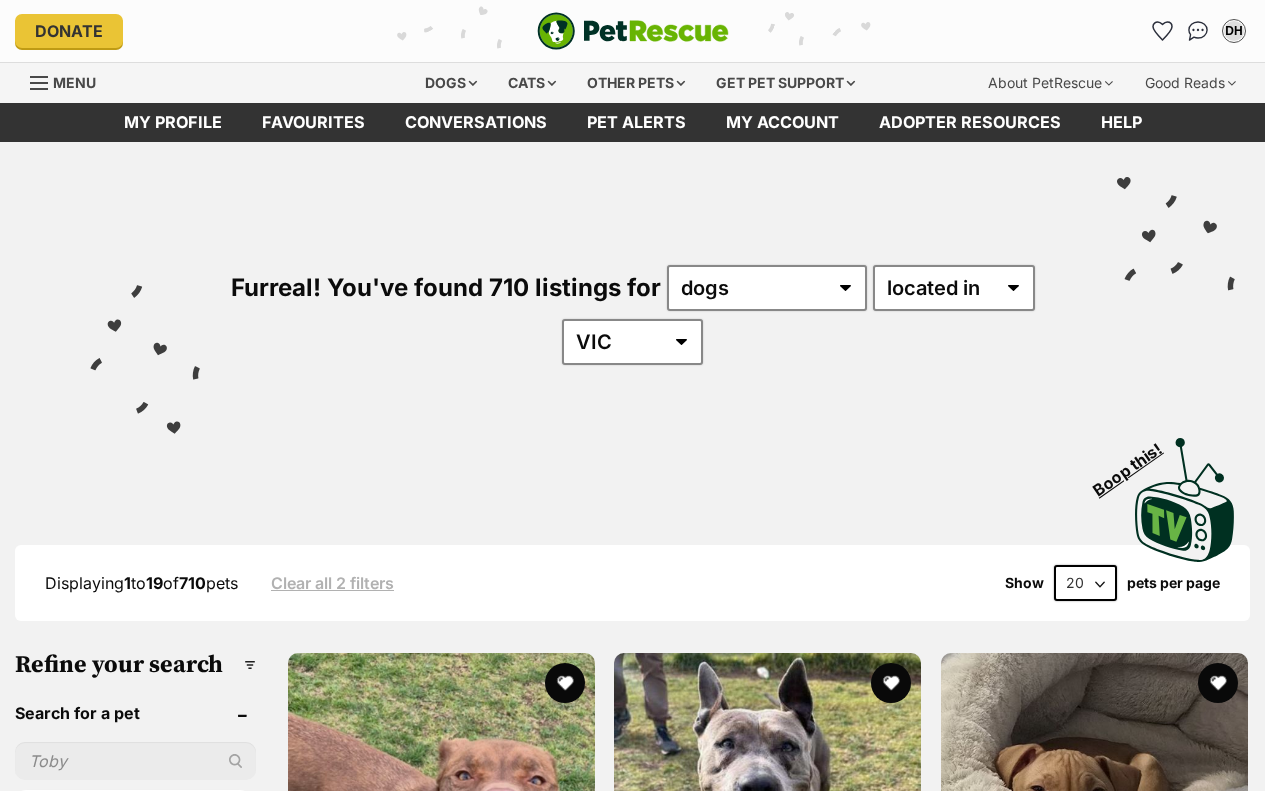scroll, scrollTop: 0, scrollLeft: 0, axis: both 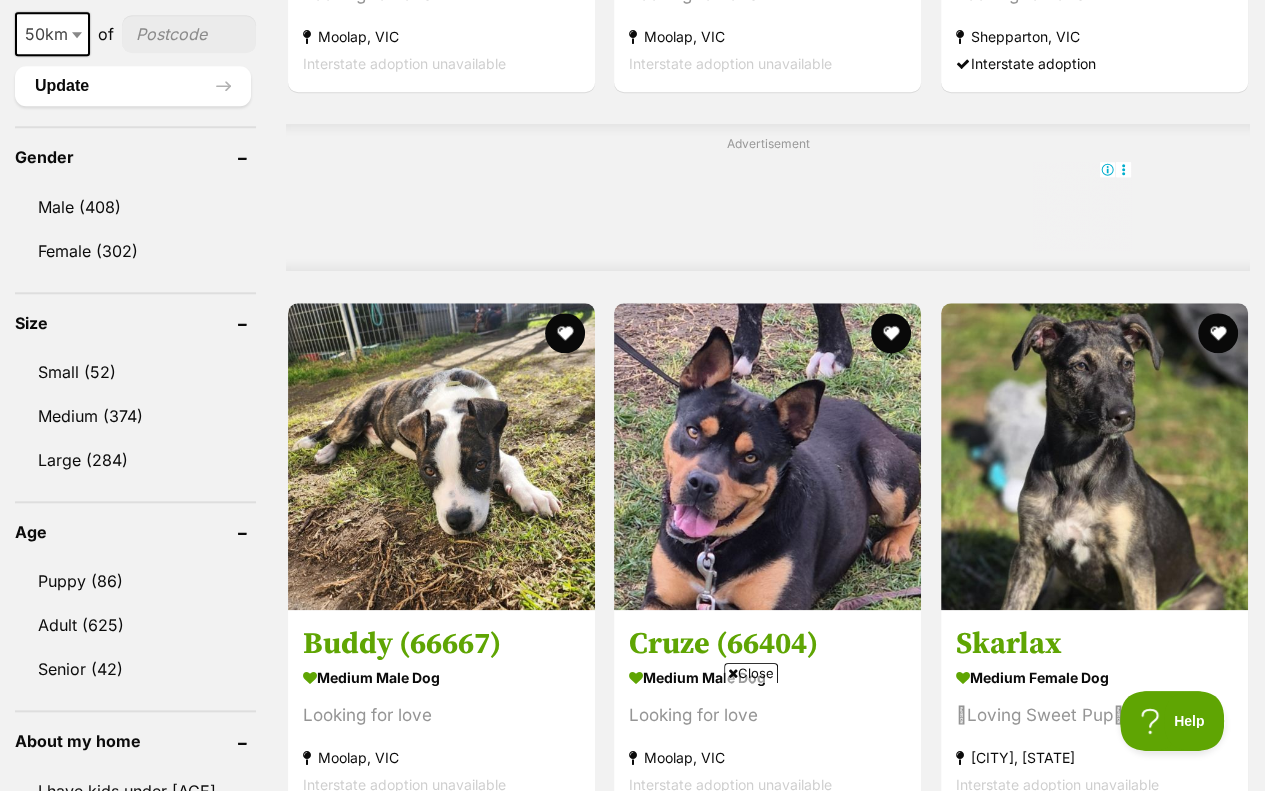 click on "Small (52)" at bounding box center [135, 372] 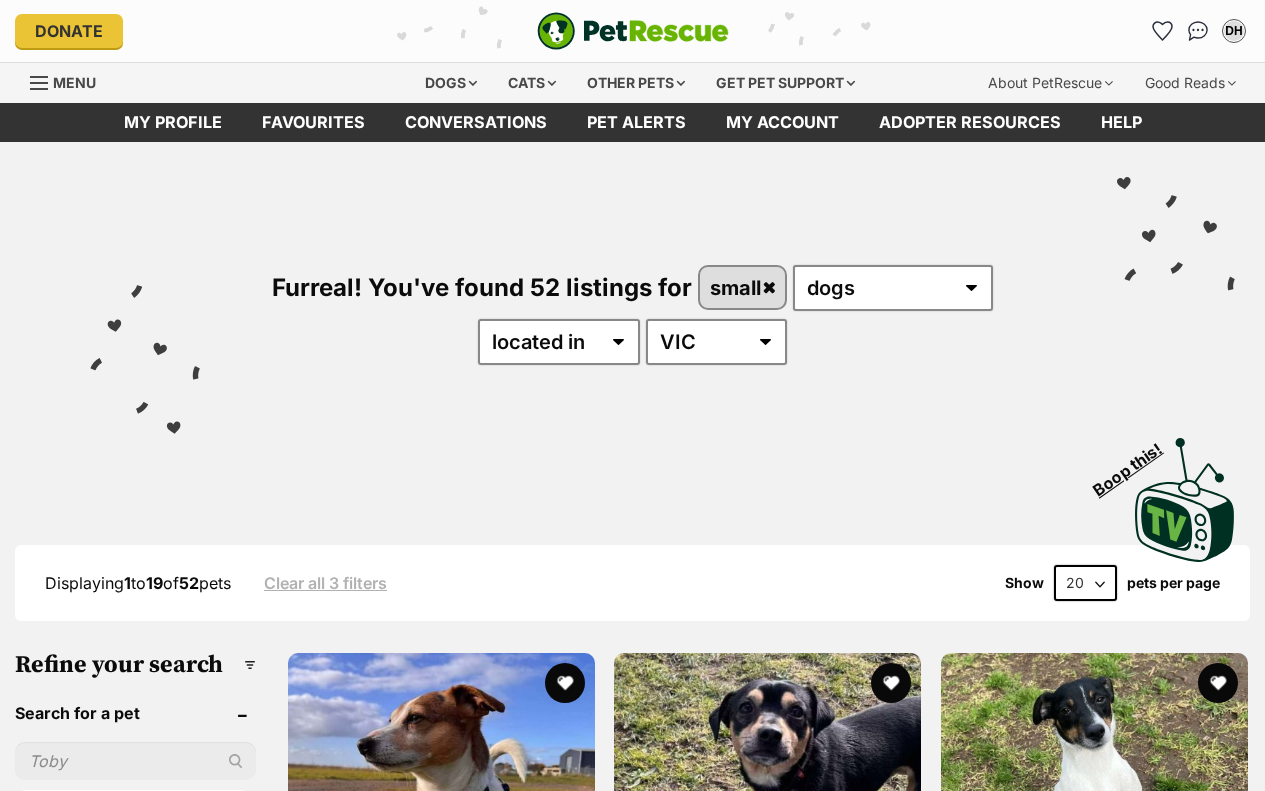 scroll, scrollTop: 0, scrollLeft: 0, axis: both 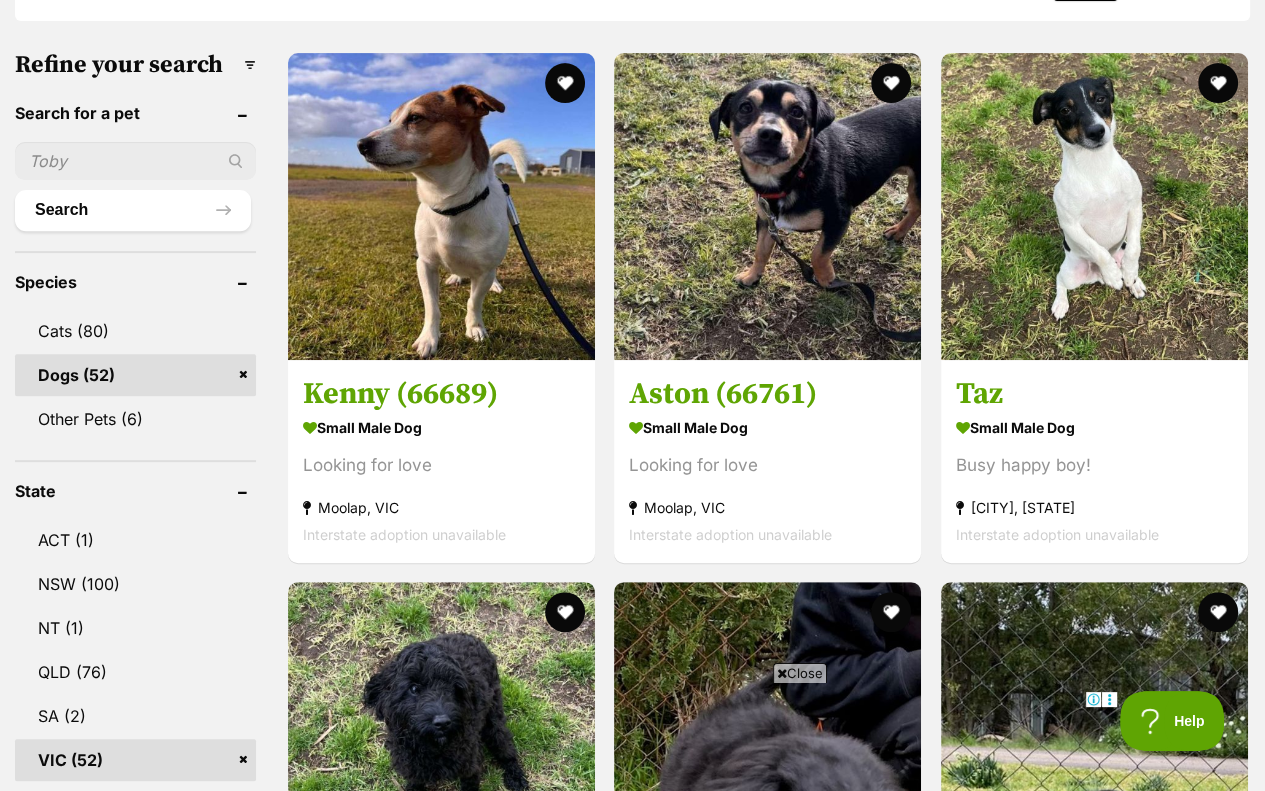 click at bounding box center [767, 206] 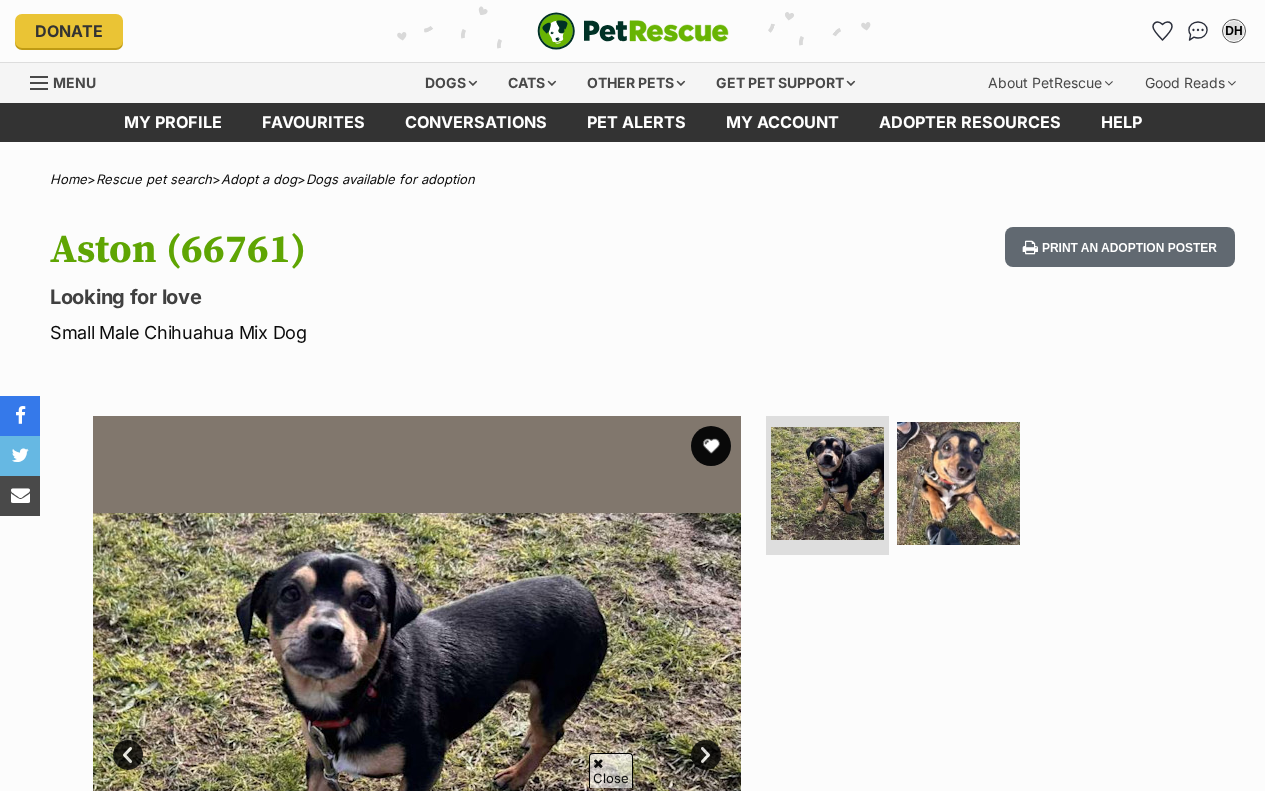 scroll, scrollTop: 200, scrollLeft: 0, axis: vertical 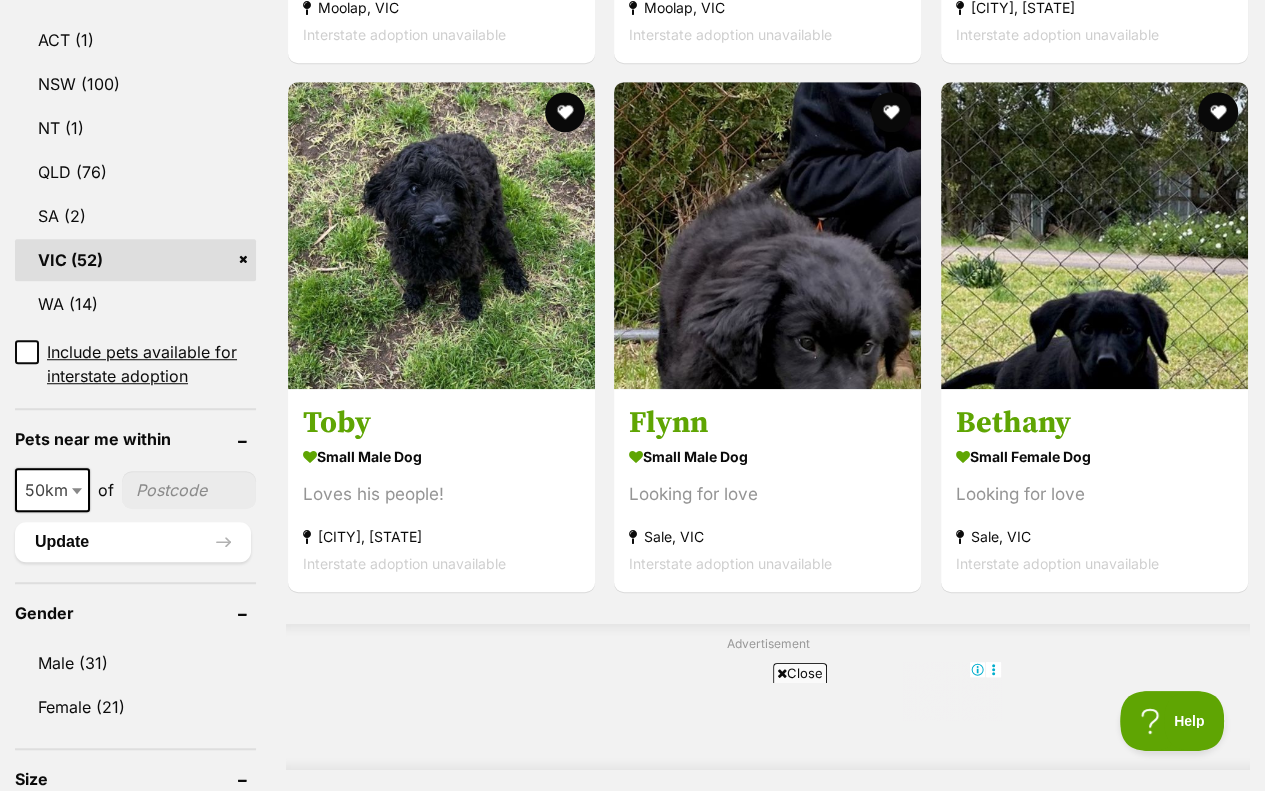 click at bounding box center [441, 235] 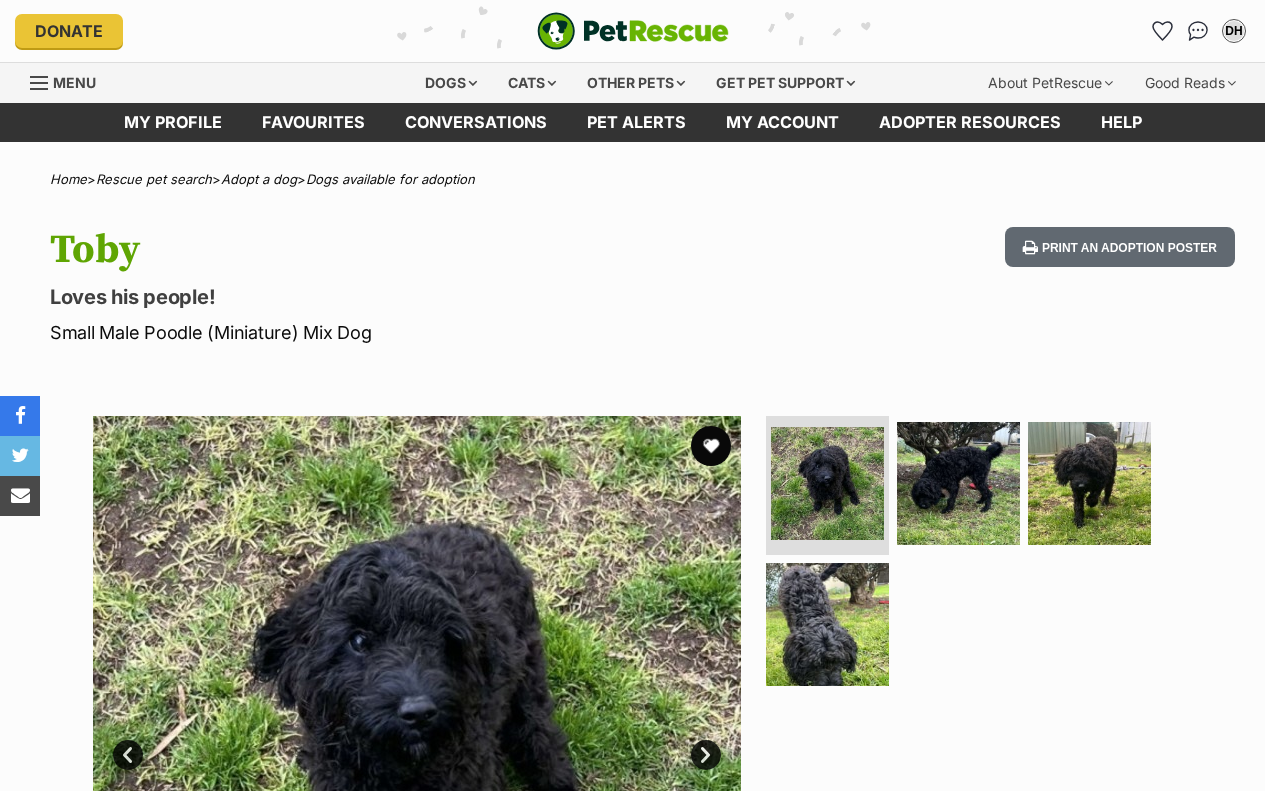 scroll, scrollTop: 0, scrollLeft: 0, axis: both 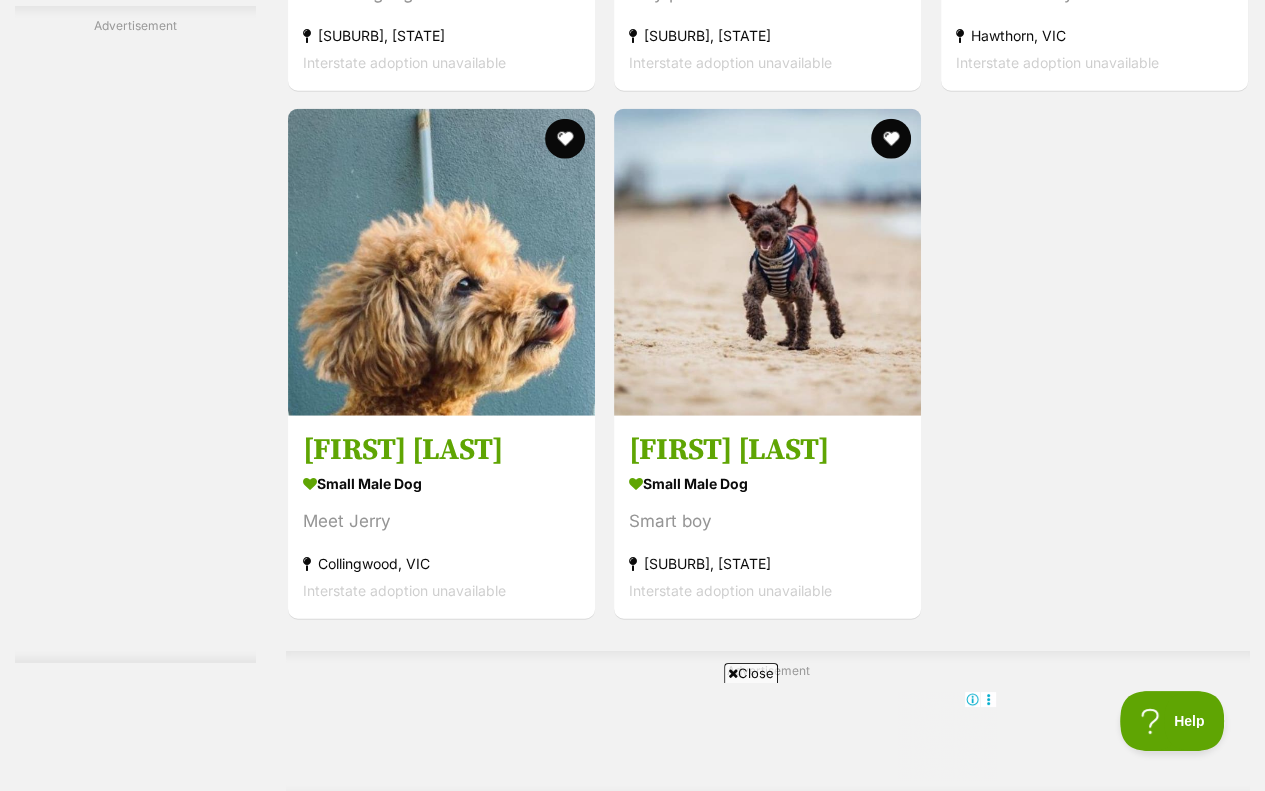 click 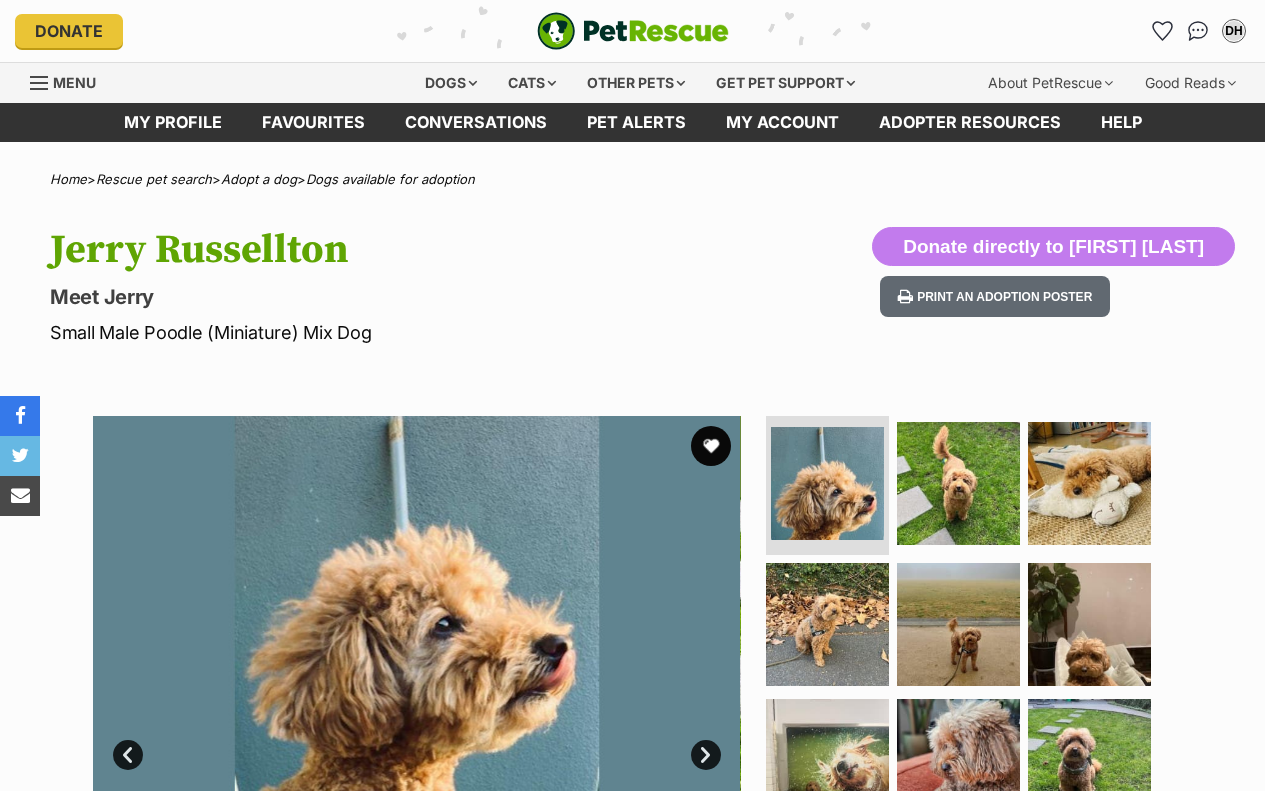 scroll, scrollTop: 0, scrollLeft: 0, axis: both 